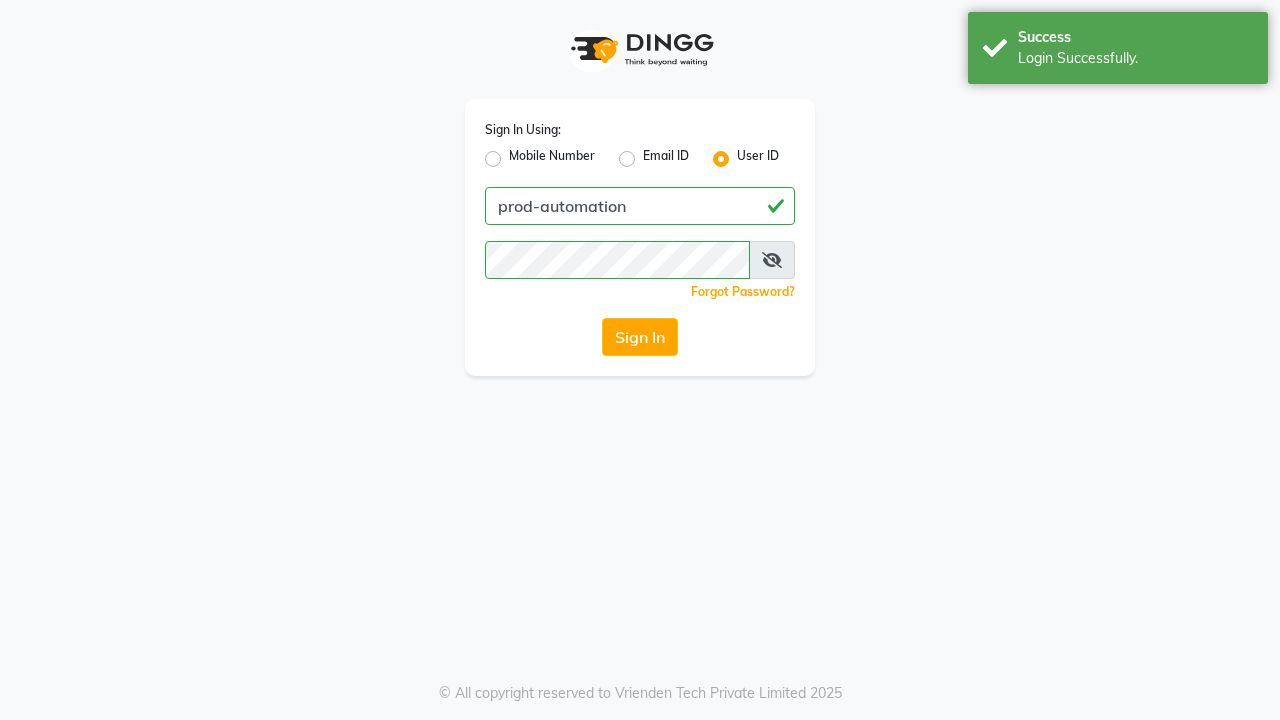 scroll, scrollTop: 0, scrollLeft: 0, axis: both 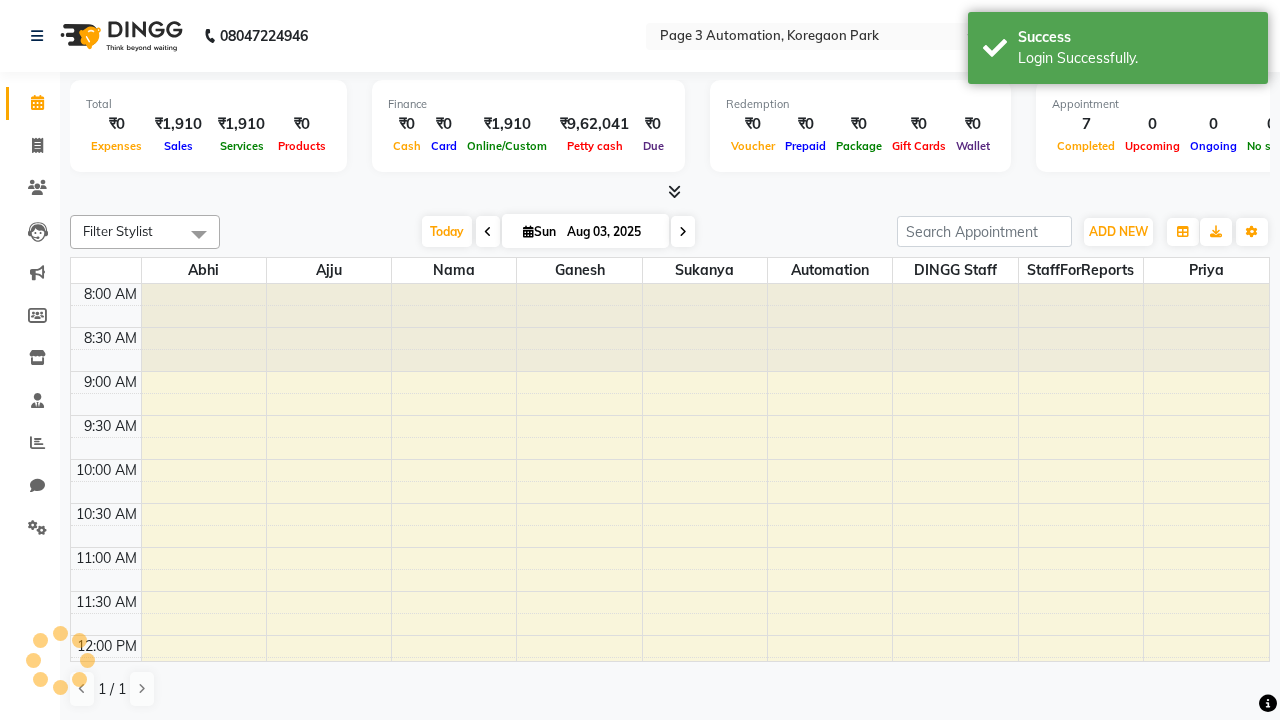 select on "en" 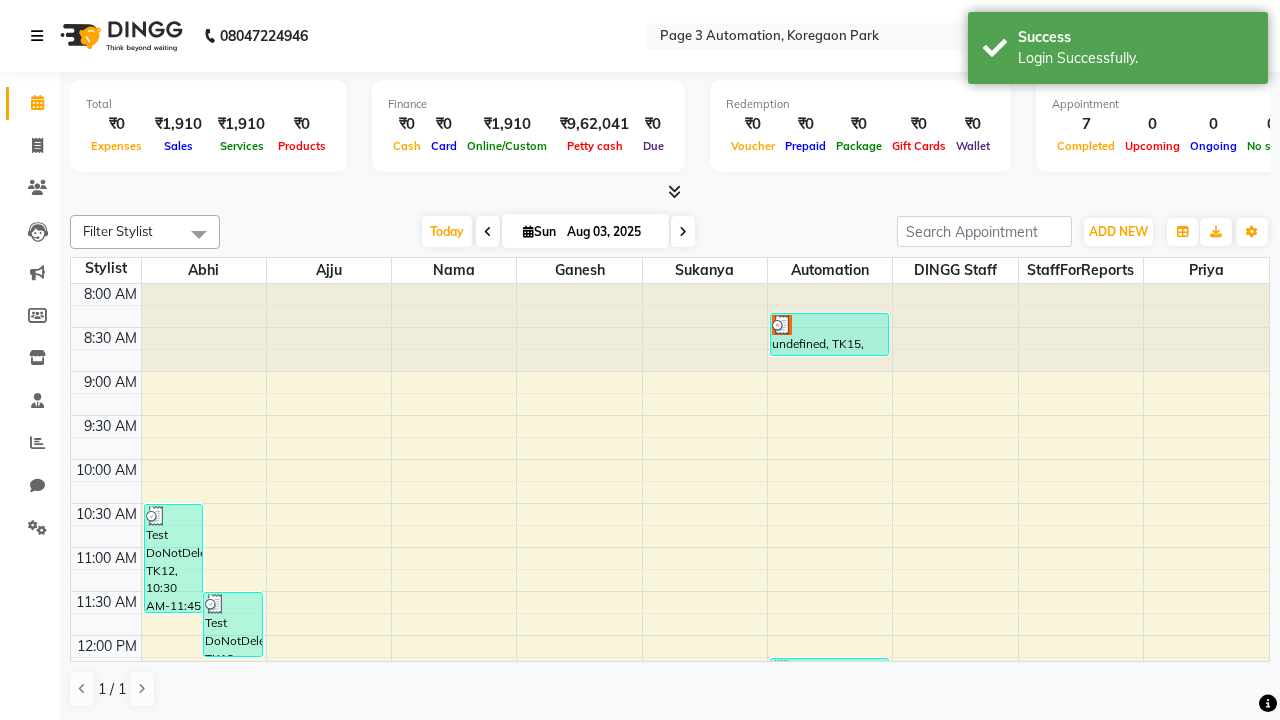 click at bounding box center (37, 36) 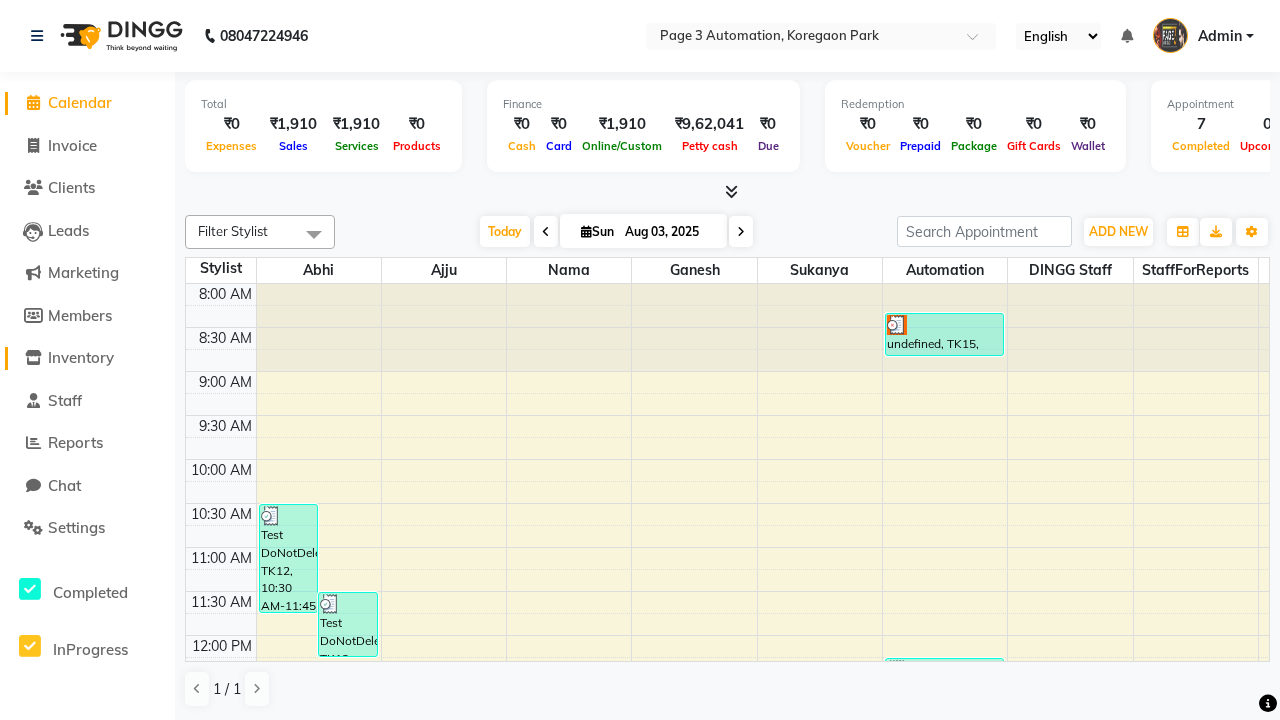 click on "Inventory" 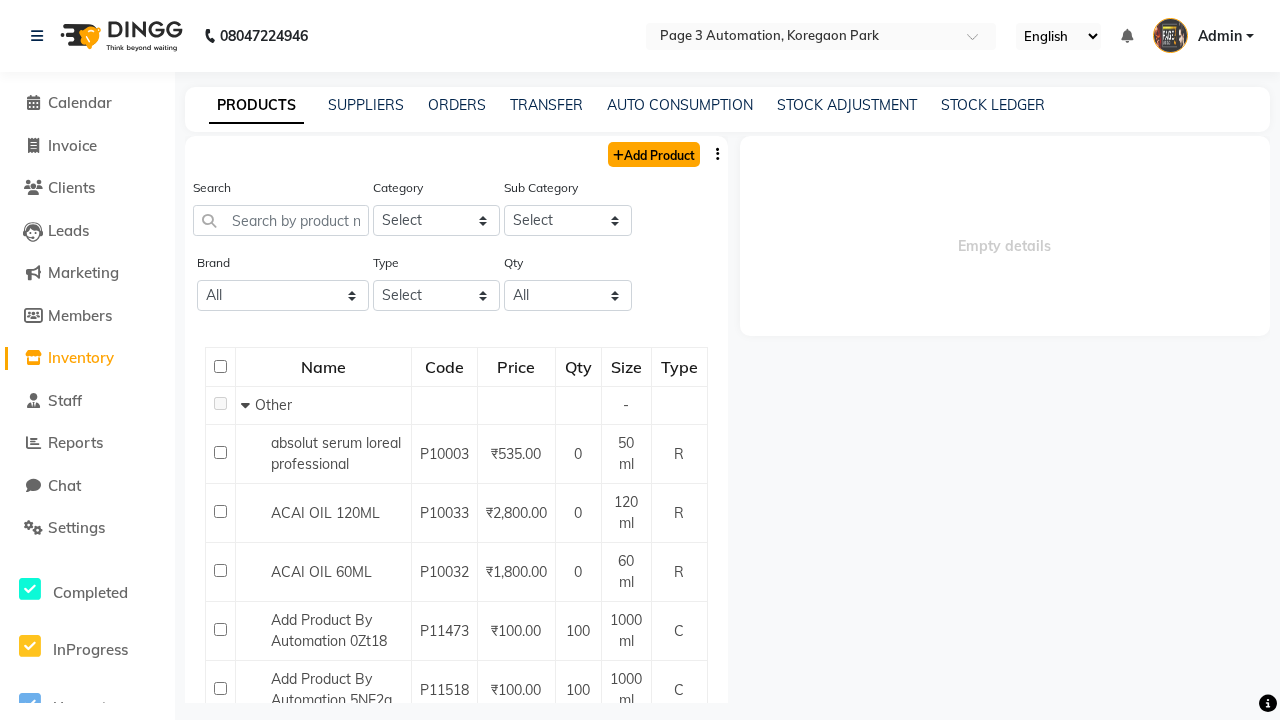 click on "Add Product" 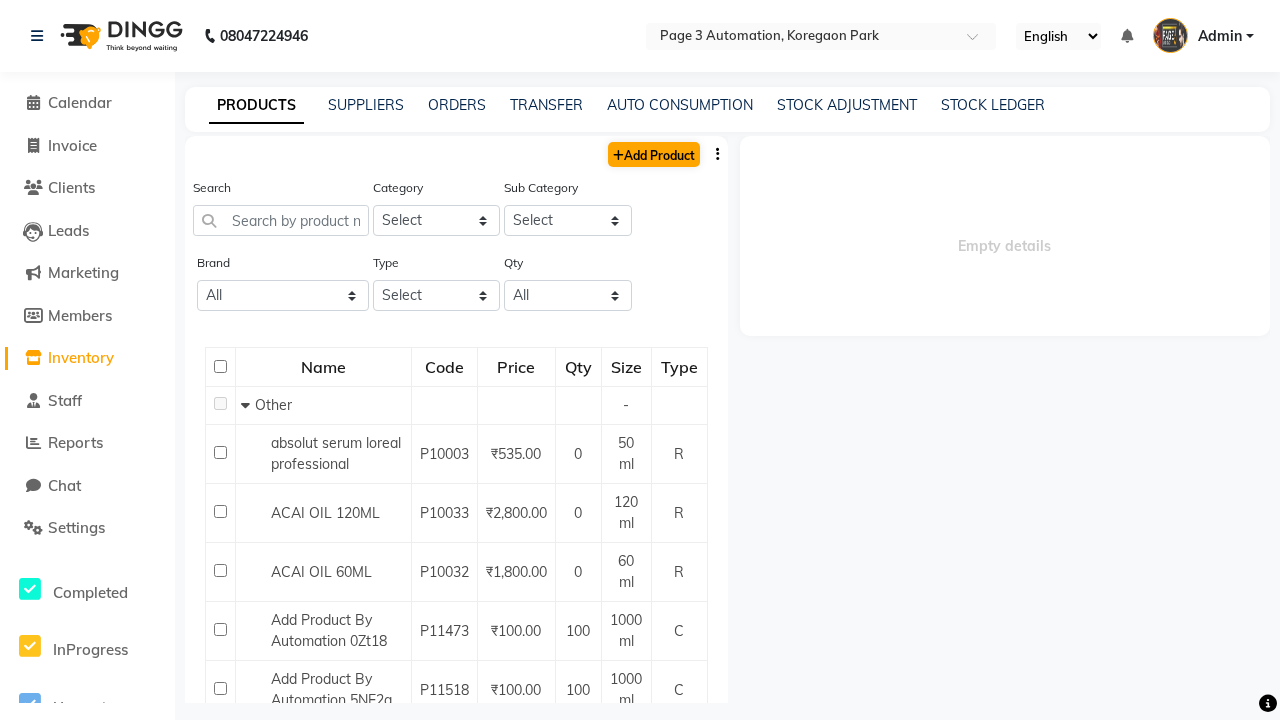 select on "true" 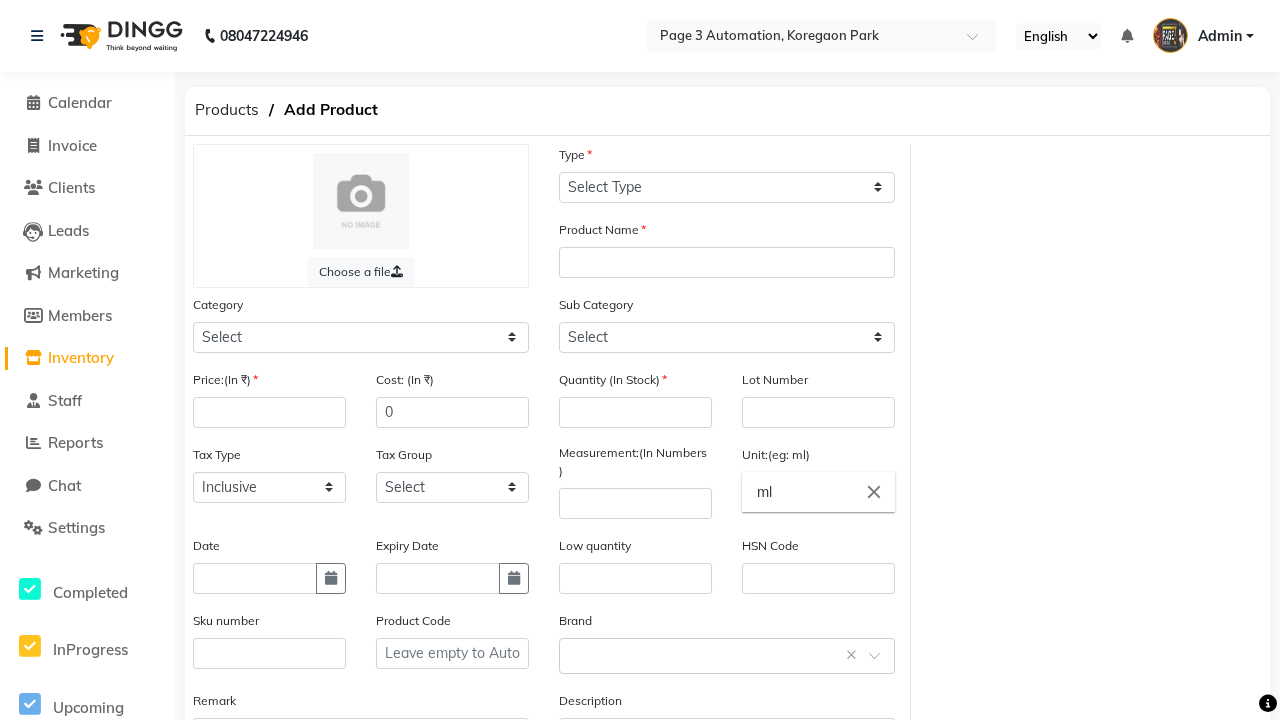 select on "C" 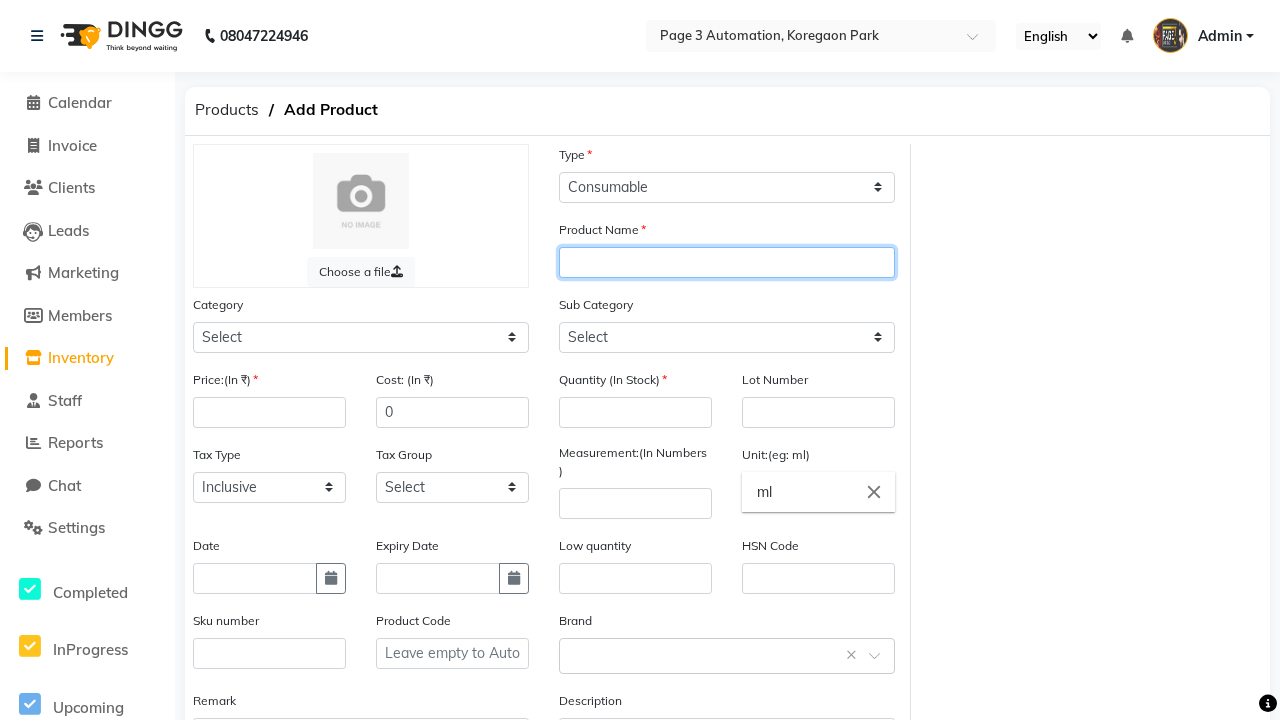 type on "Automation Product zOx8p" 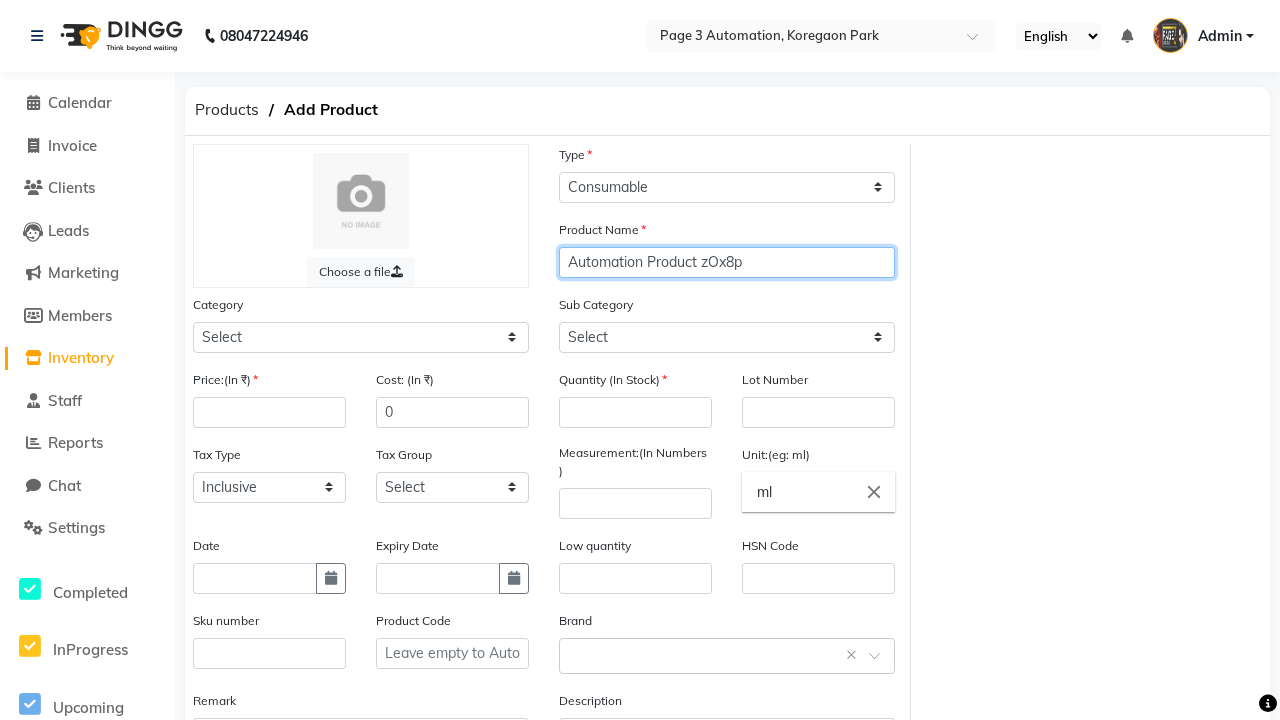select on "1000" 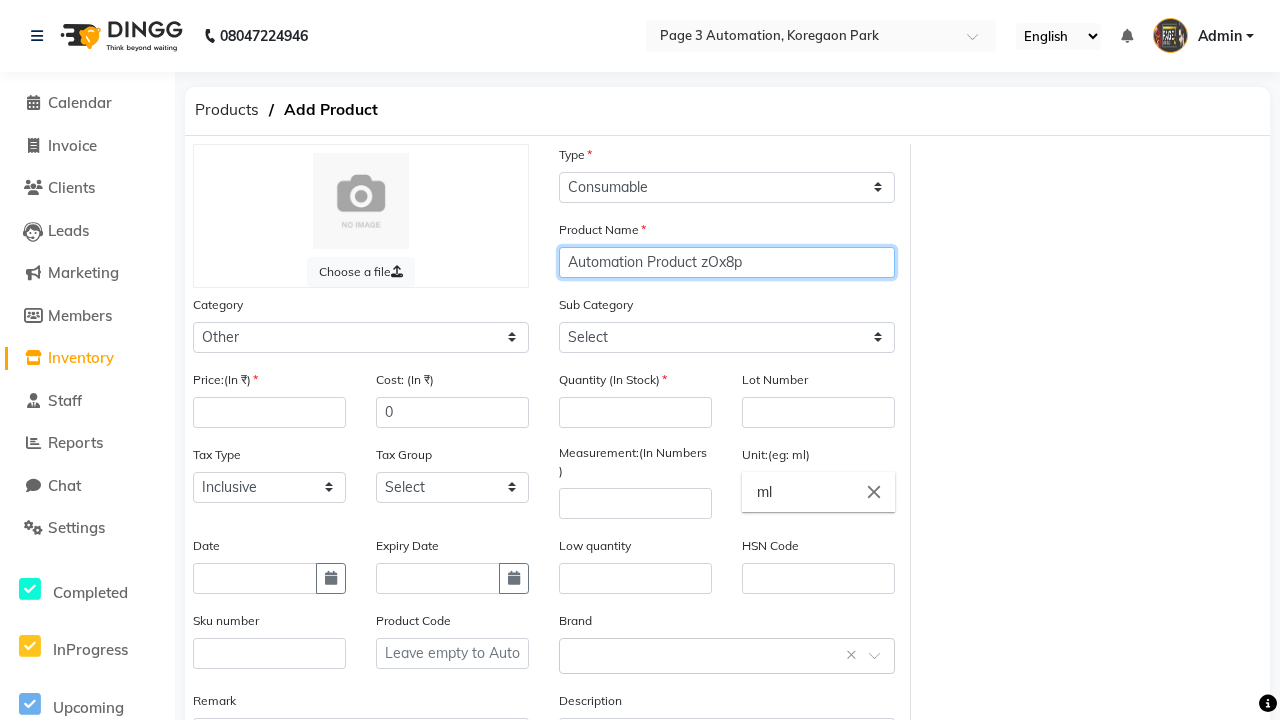 select on "1002" 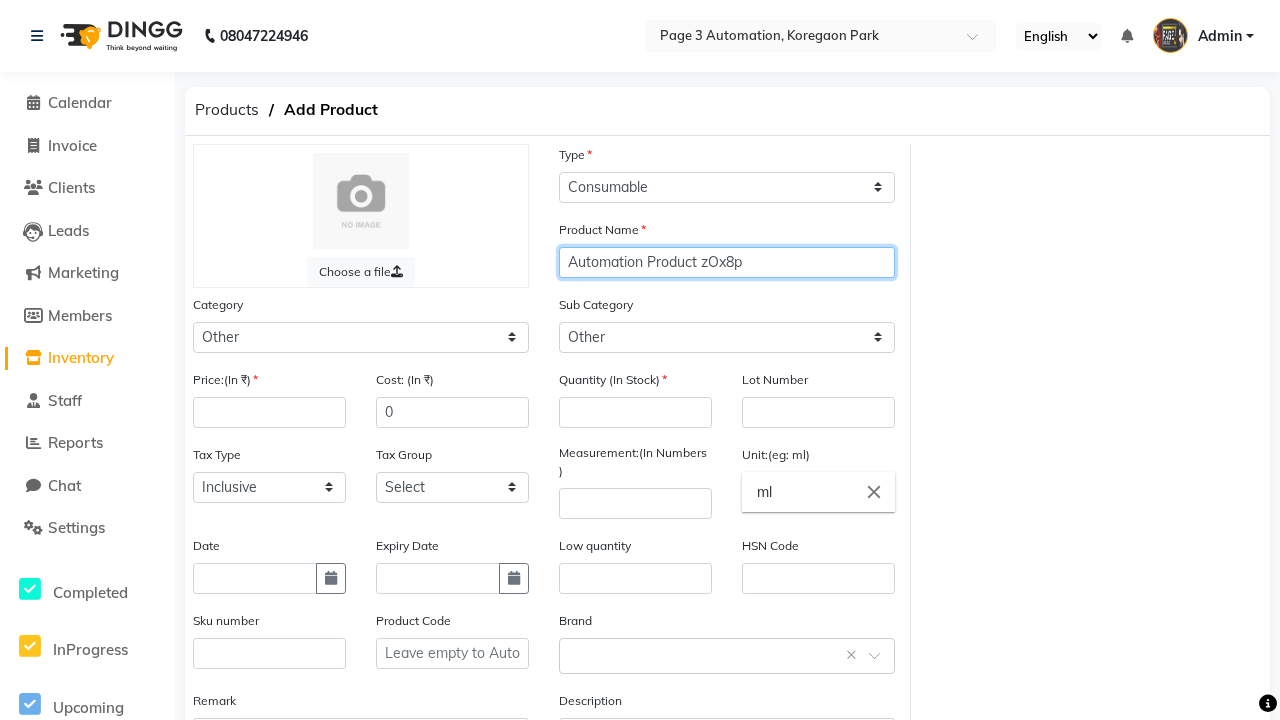 type on "Automation Product zOx8p" 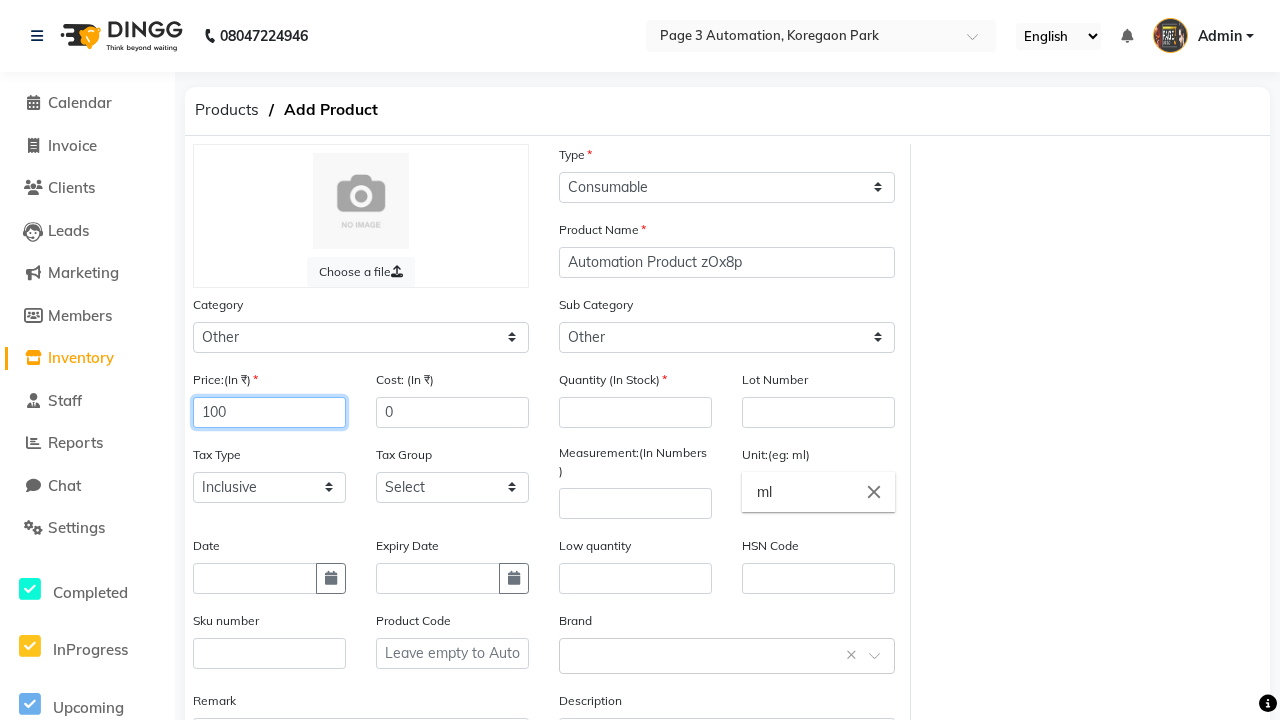 type on "100" 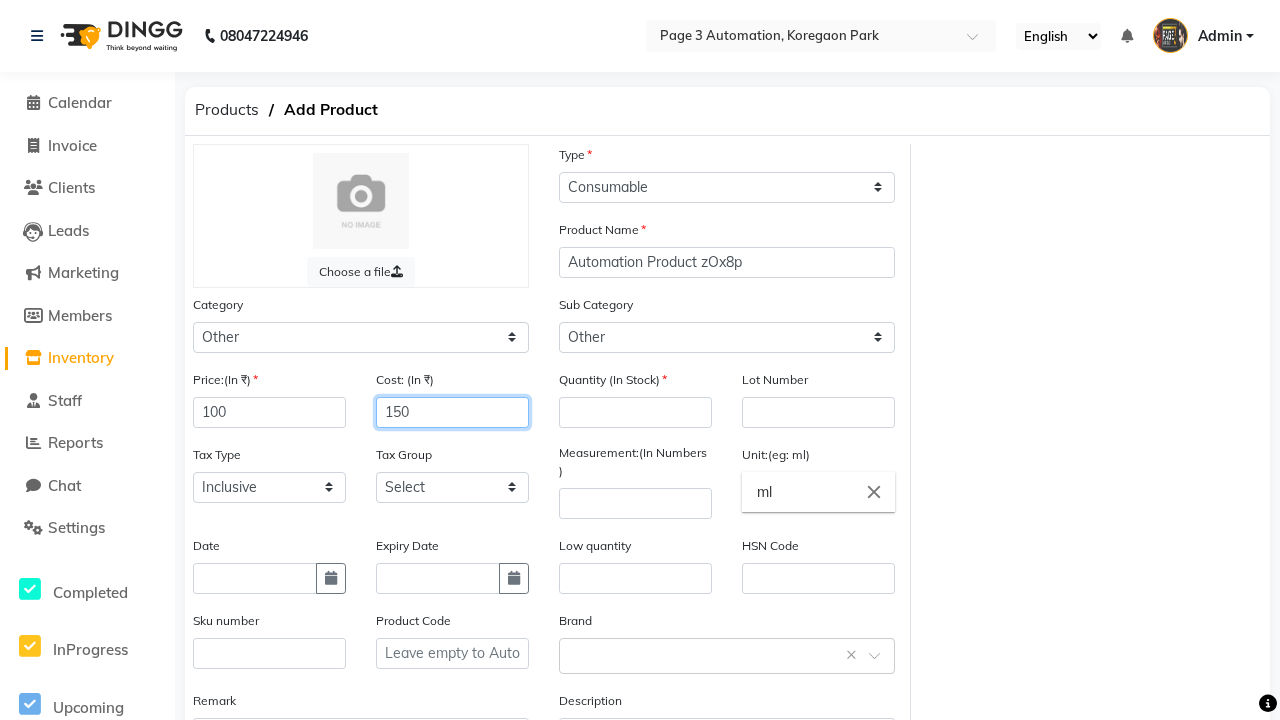 type on "150" 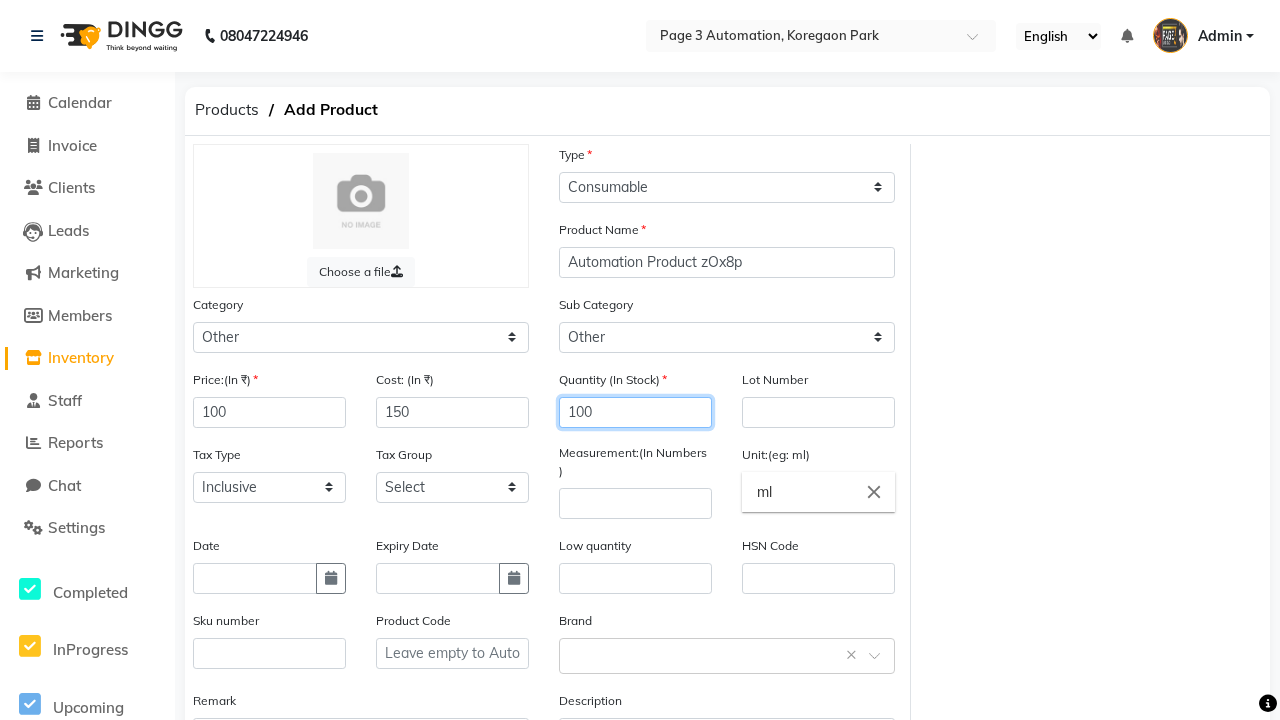 type on "100" 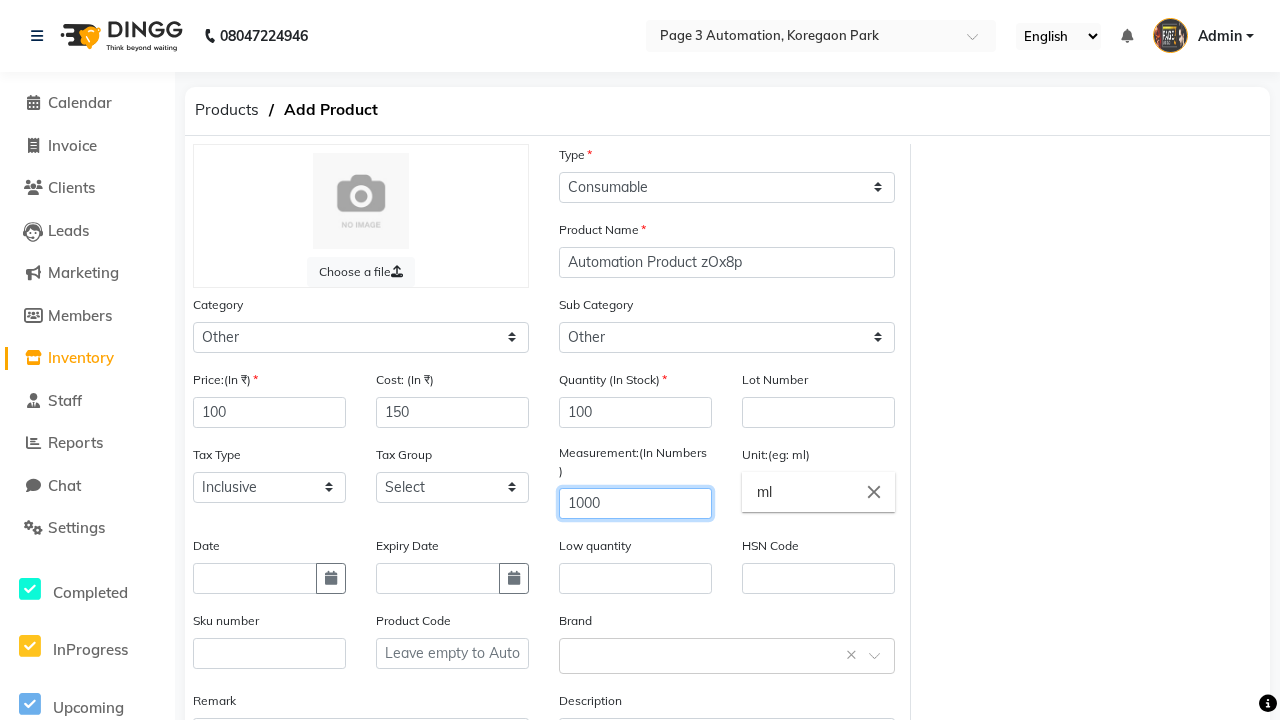 type on "1000" 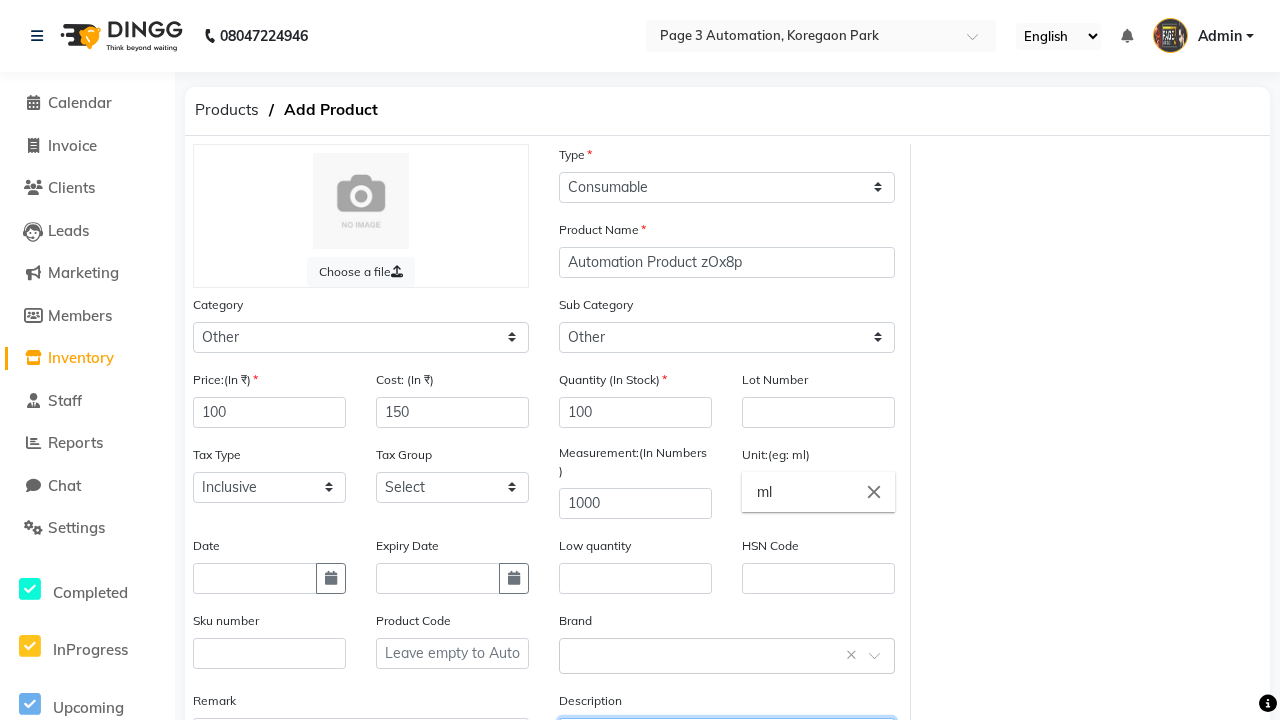 type on "This Product is Created by Automation" 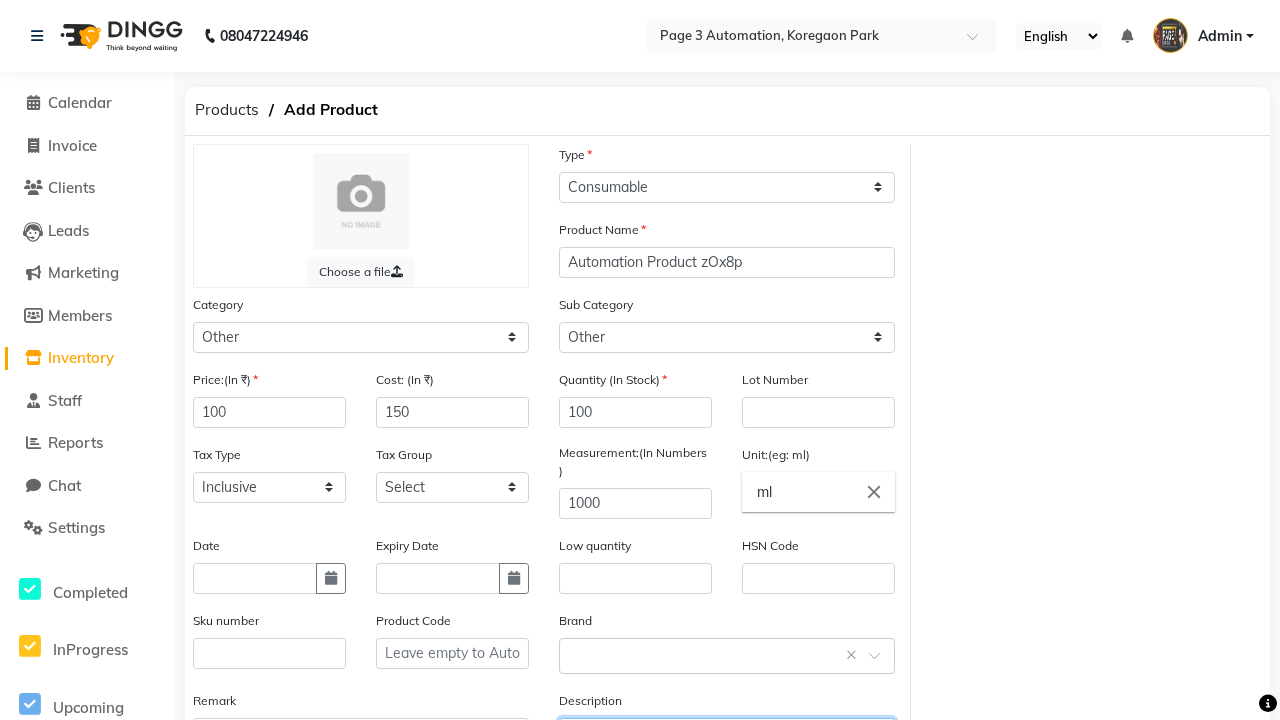 scroll, scrollTop: 22, scrollLeft: 0, axis: vertical 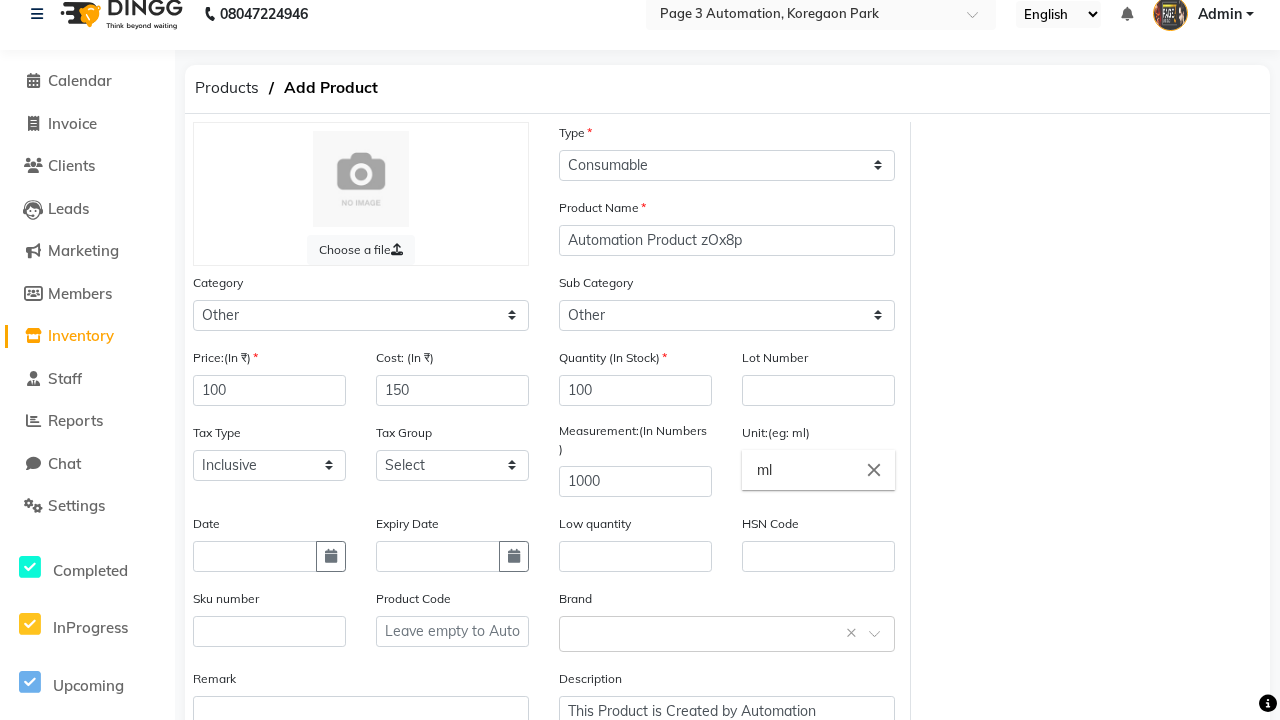 click on "Save" 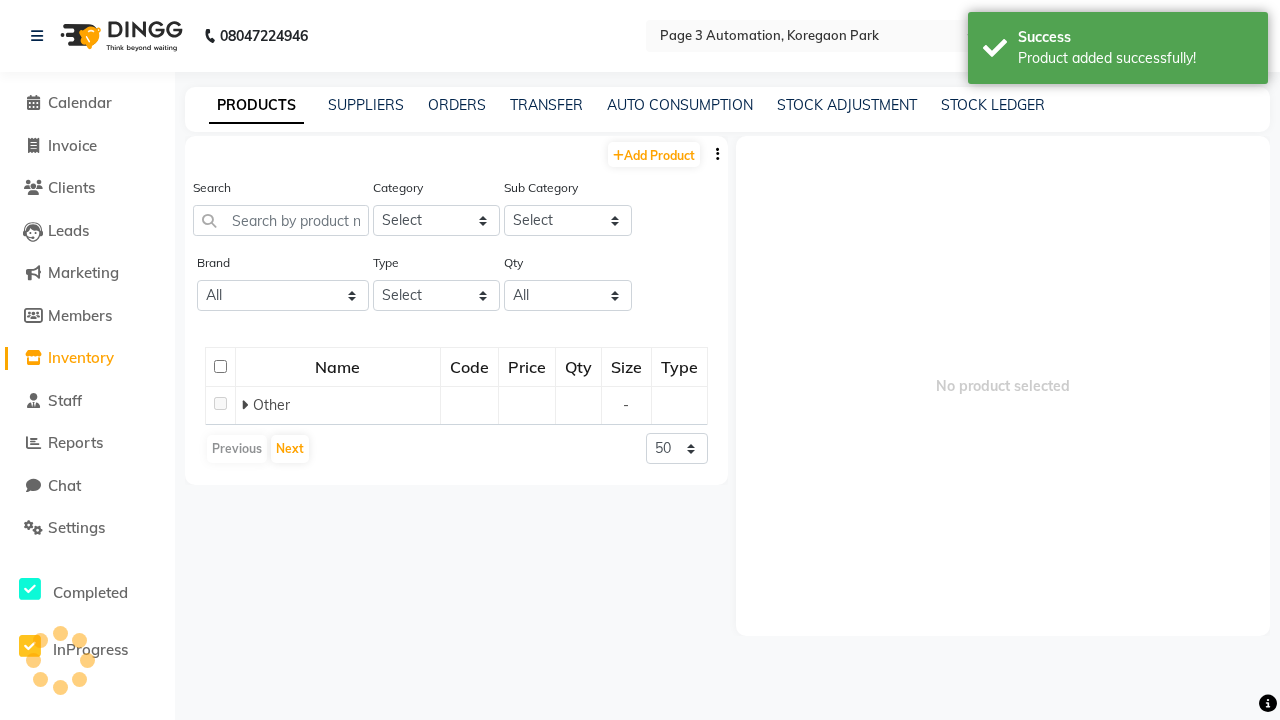 scroll, scrollTop: 0, scrollLeft: 0, axis: both 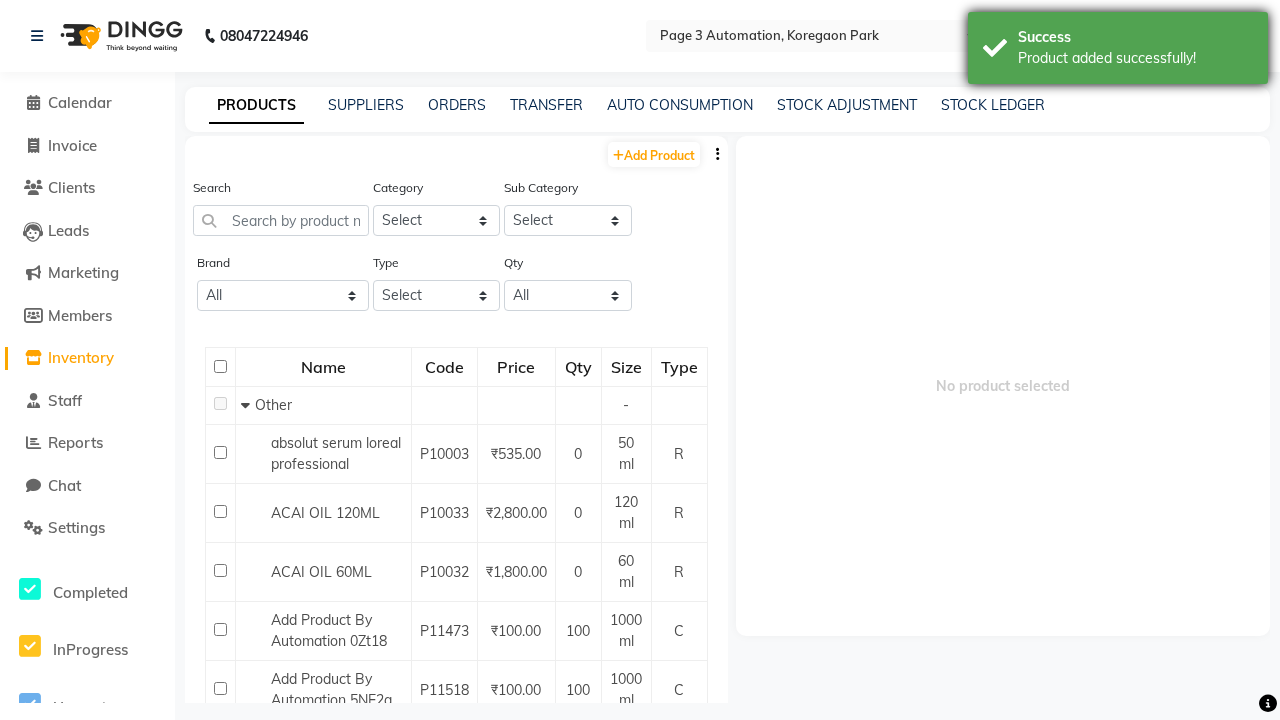 click on "Product added successfully!" at bounding box center [1135, 58] 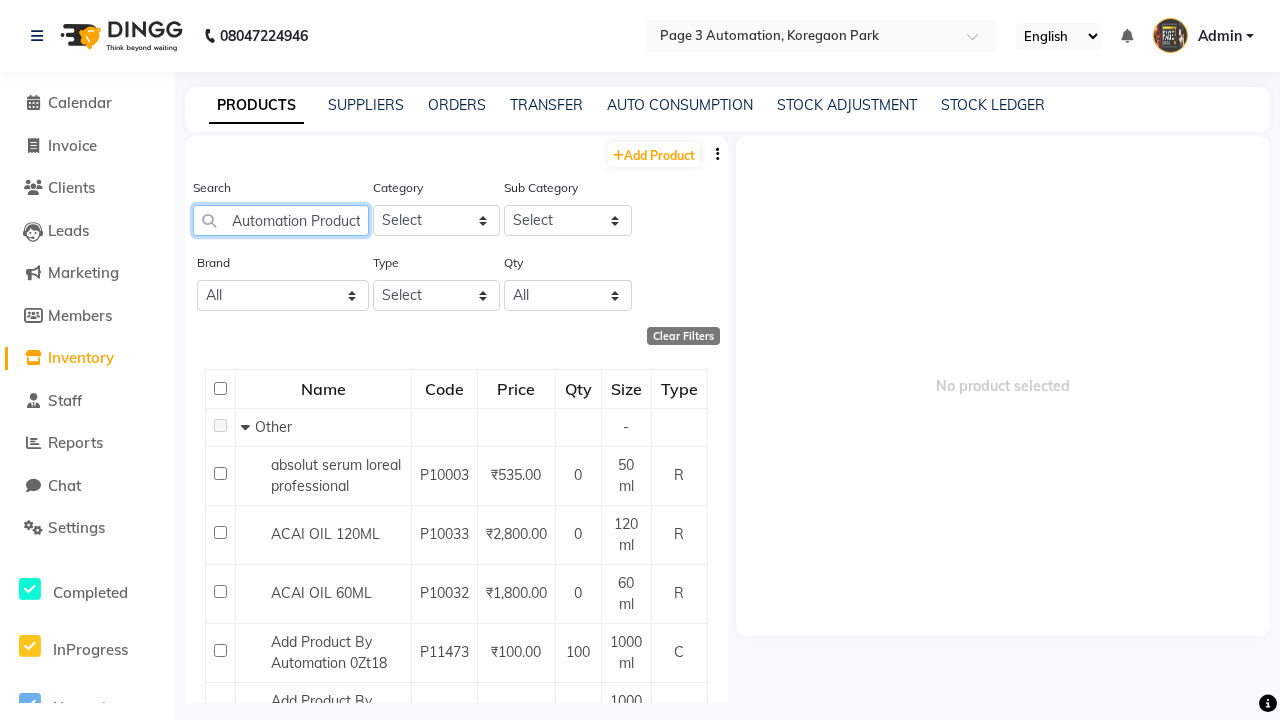 scroll, scrollTop: 0, scrollLeft: 46, axis: horizontal 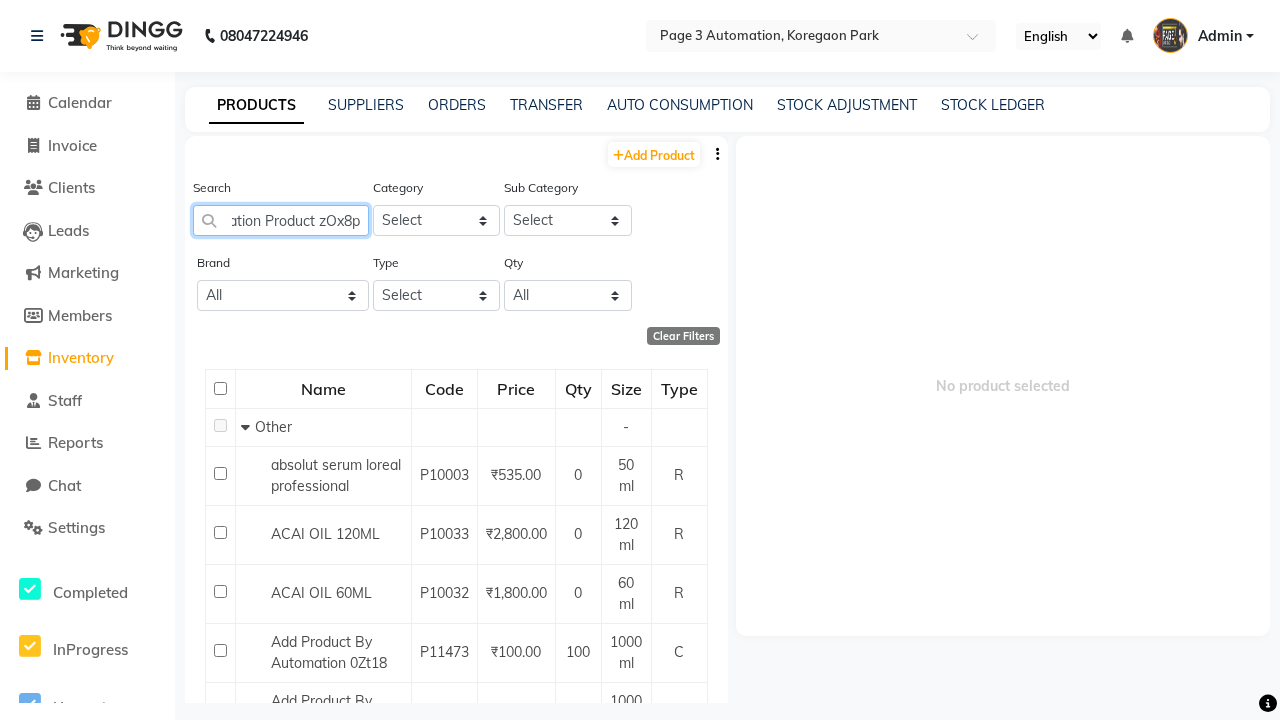 type on "Automation Product zOx8p" 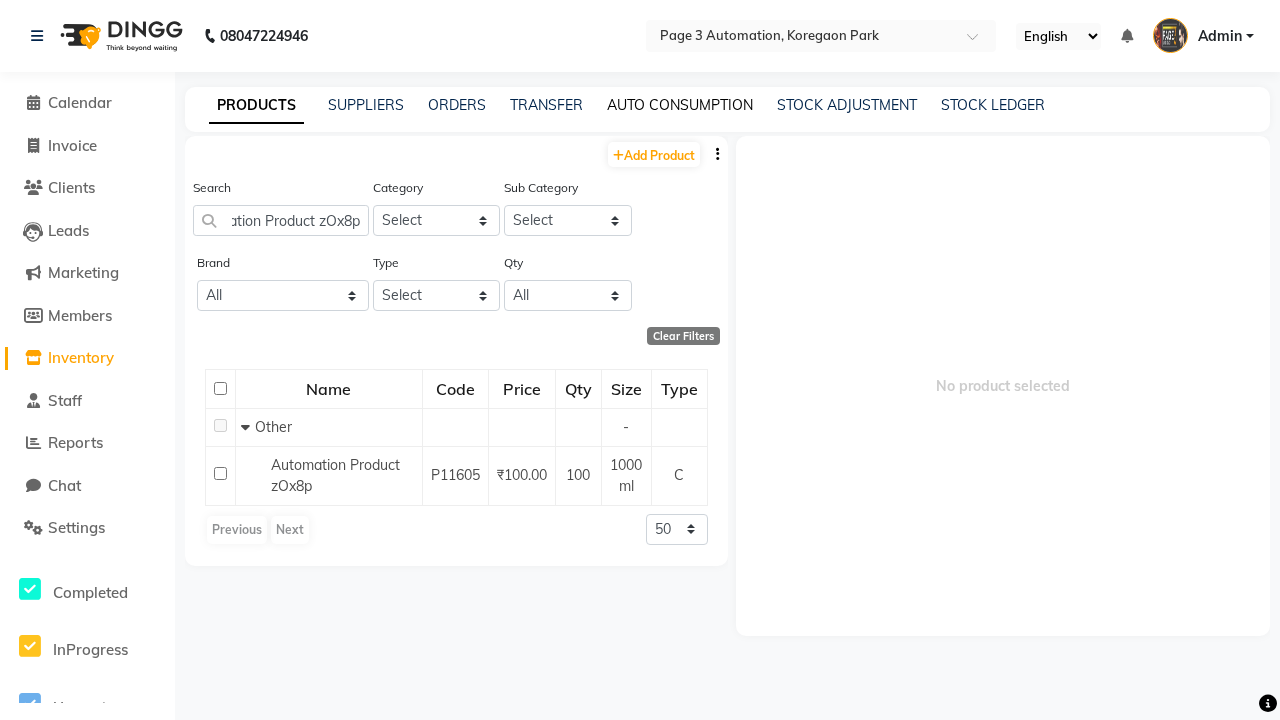 click on "AUTO CONSUMPTION" 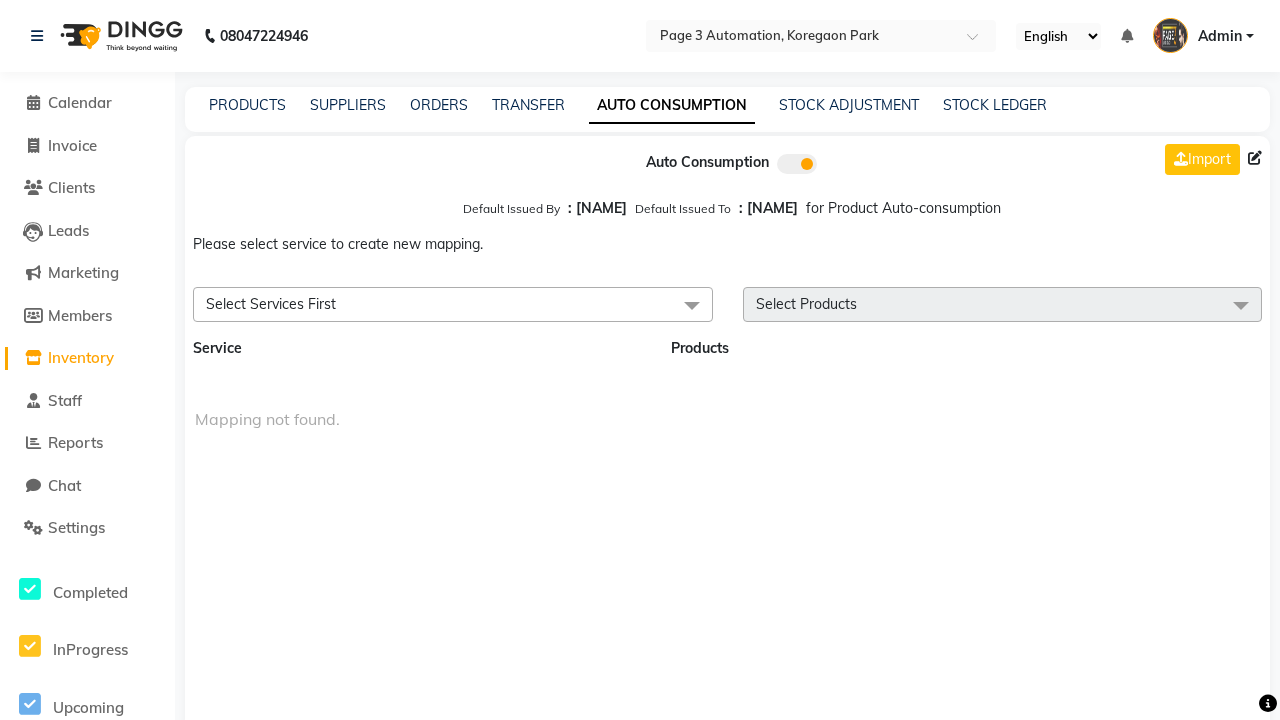 click on "Select Services First" at bounding box center [453, 304] 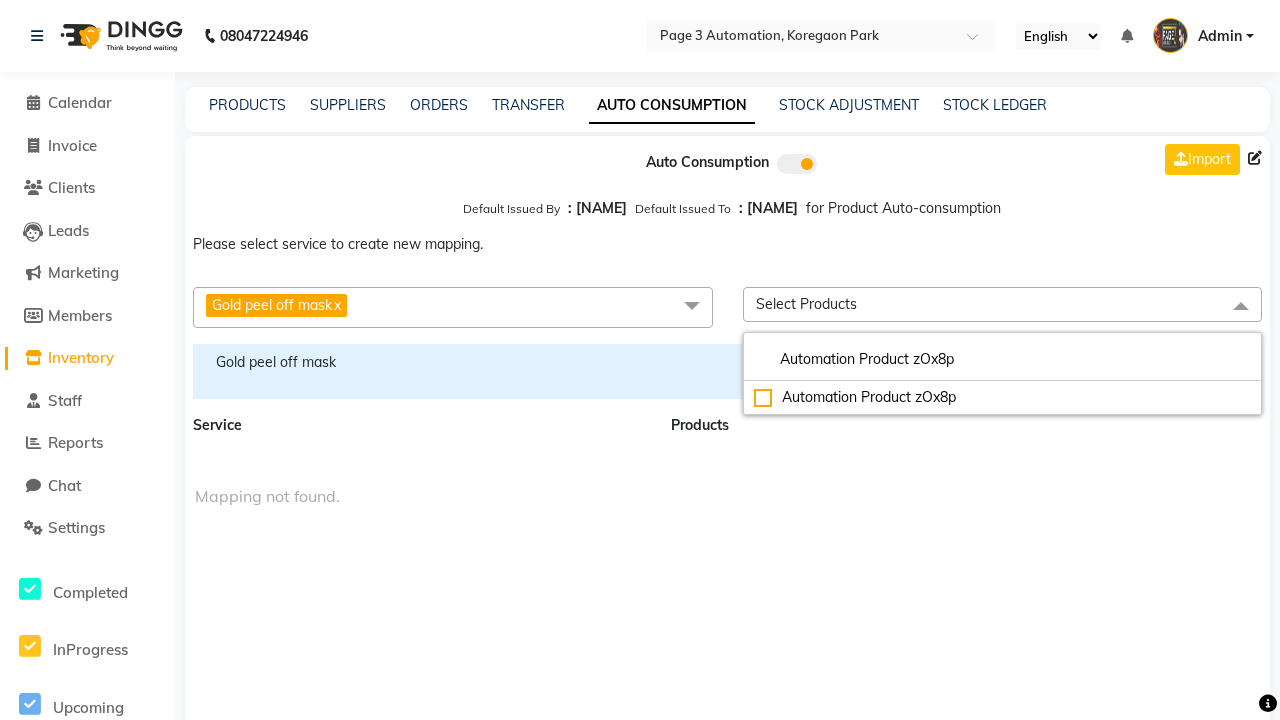 type on "Automation Product zOx8p" 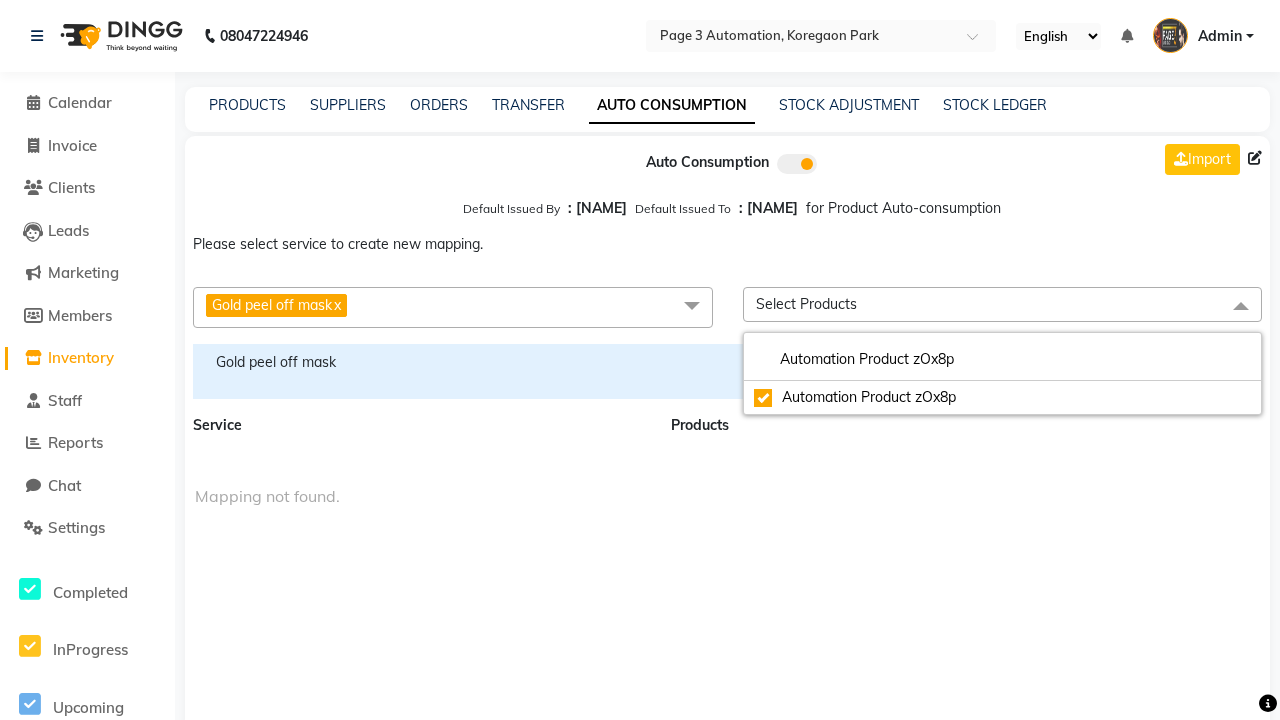 checkbox on "true" 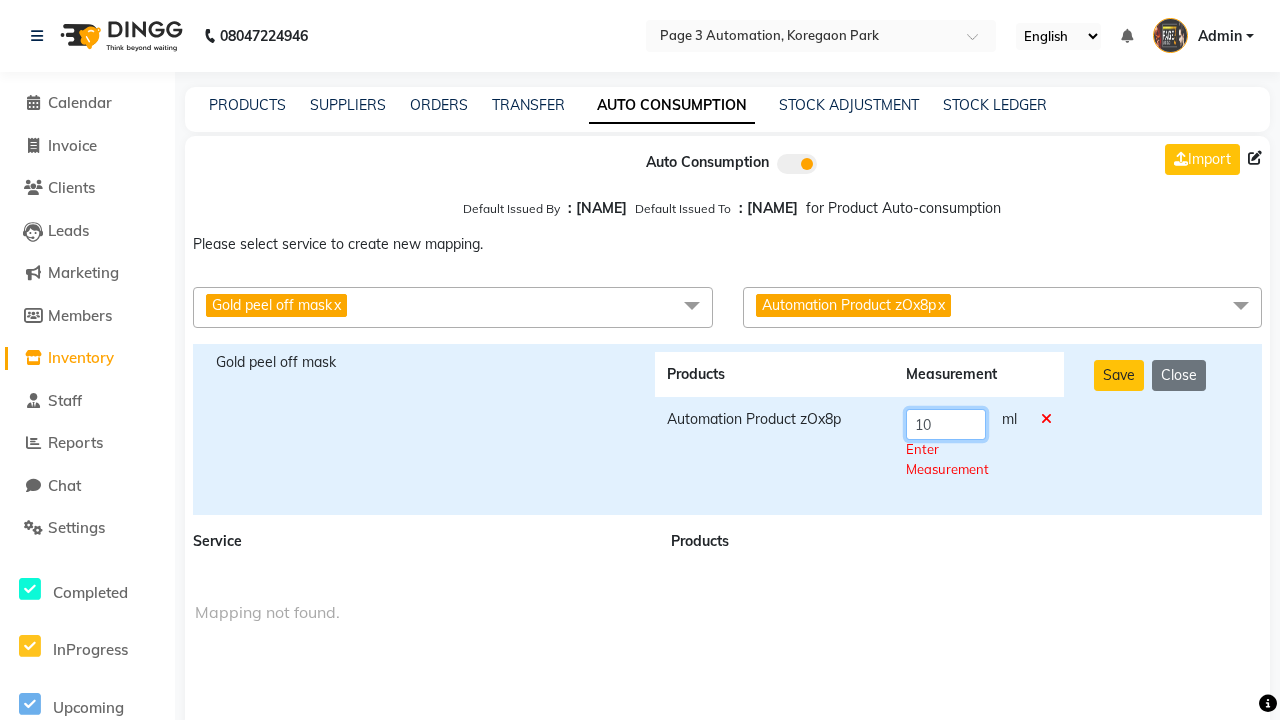 type on "10" 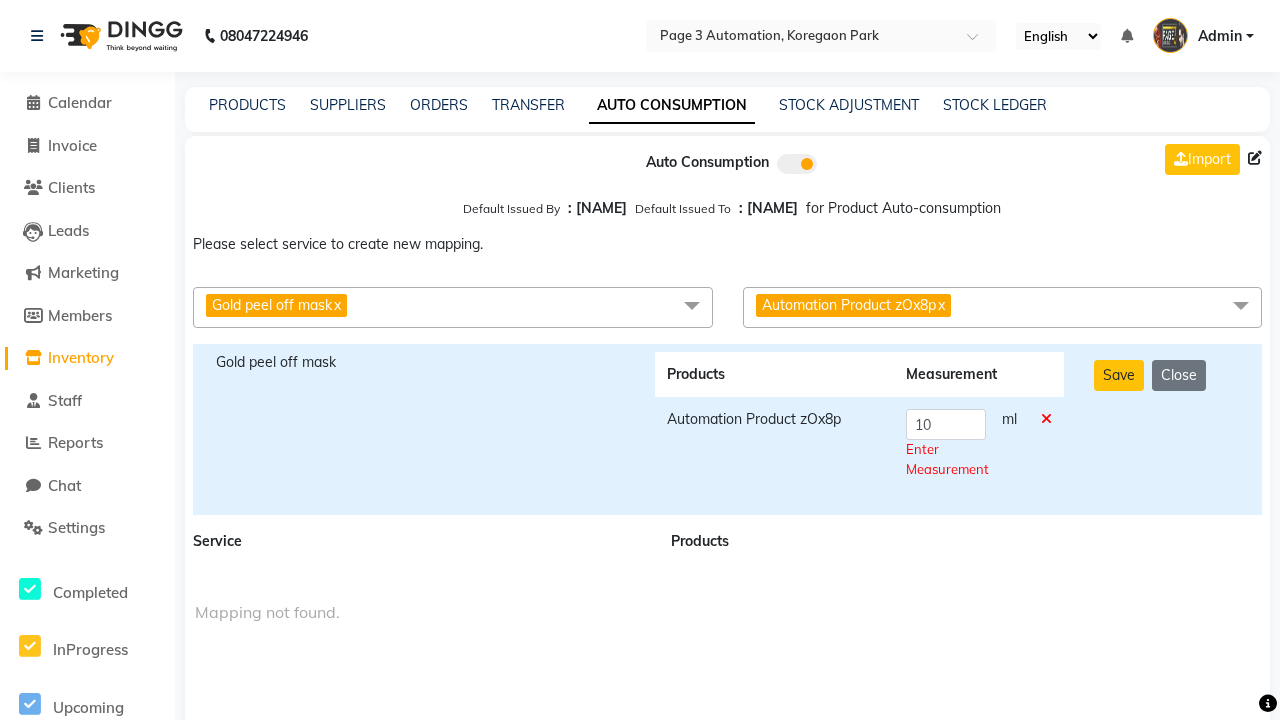 click on "Save  Close" at bounding box center [1167, 429] 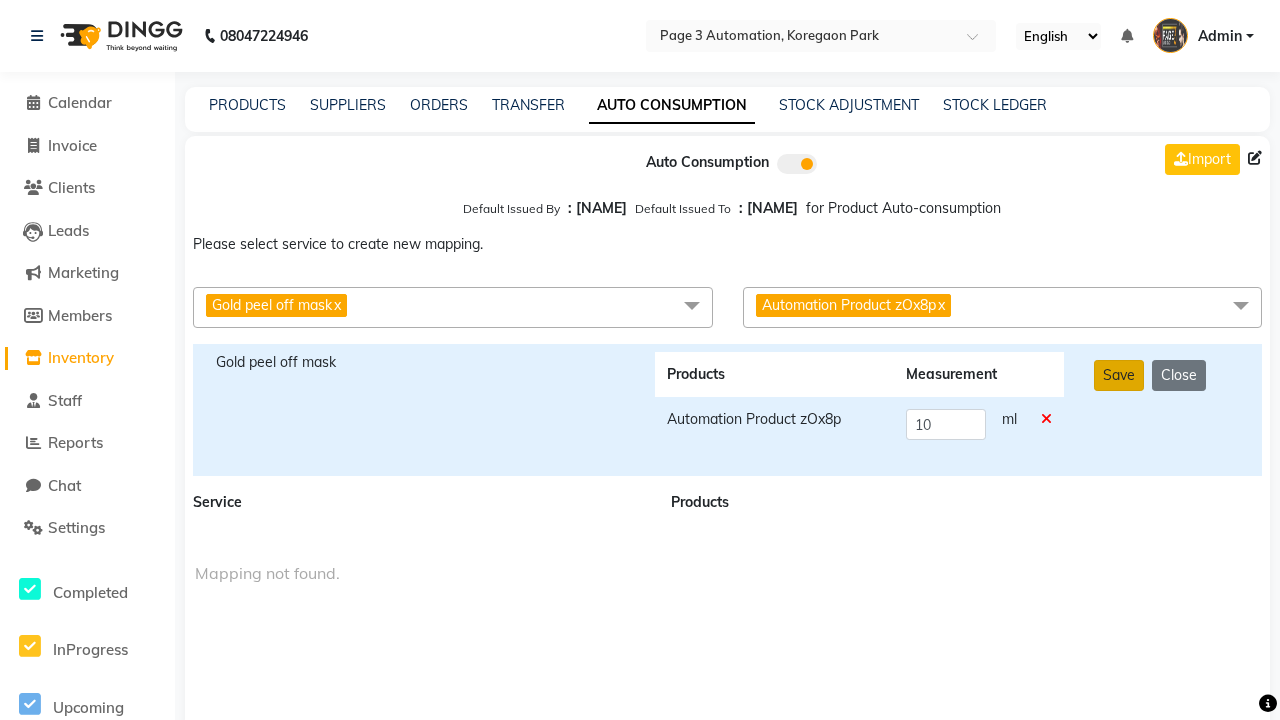 click on "Save" at bounding box center [1119, 375] 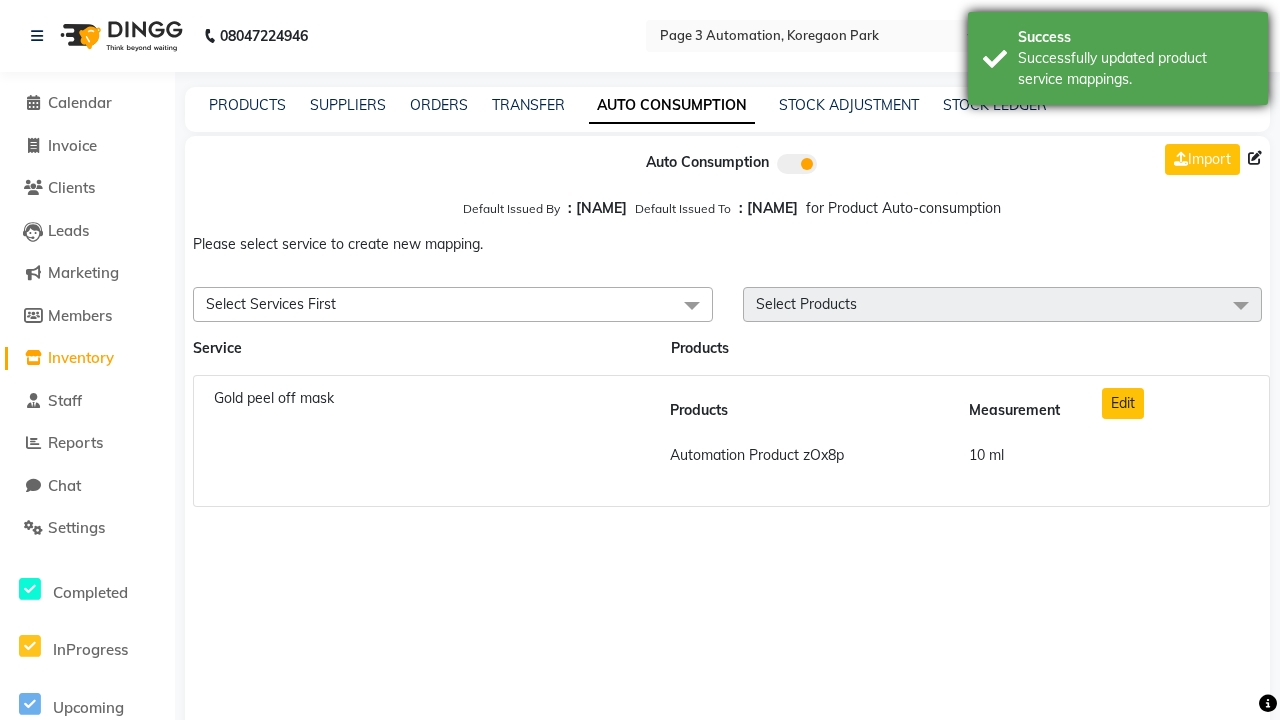 click on "Successfully updated product service mappings." at bounding box center [1135, 69] 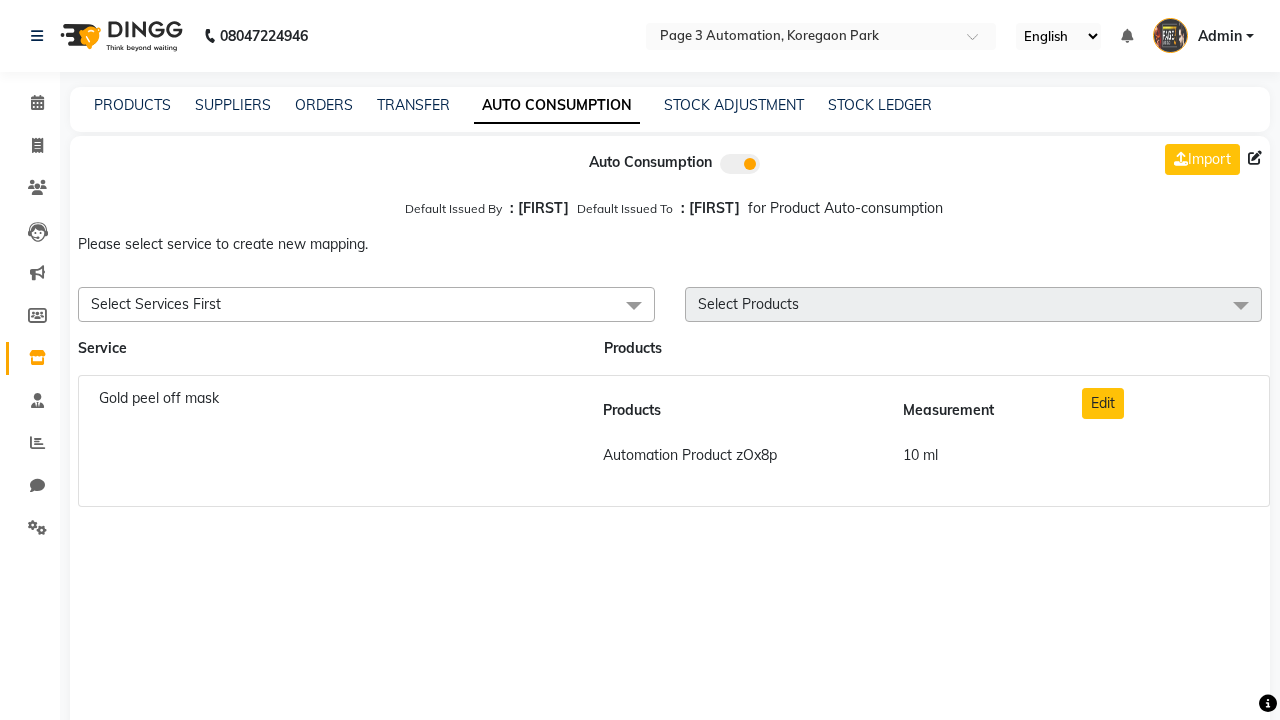 scroll, scrollTop: 0, scrollLeft: 0, axis: both 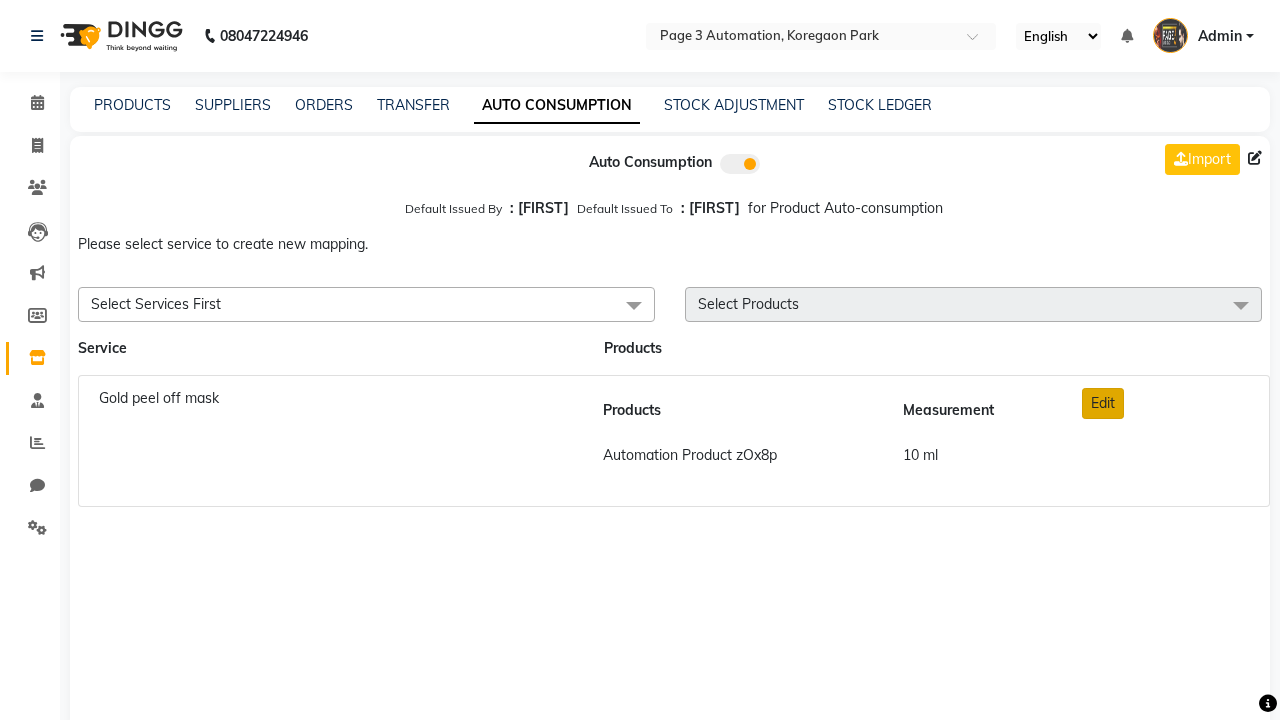 click on "Edit" at bounding box center (1103, 403) 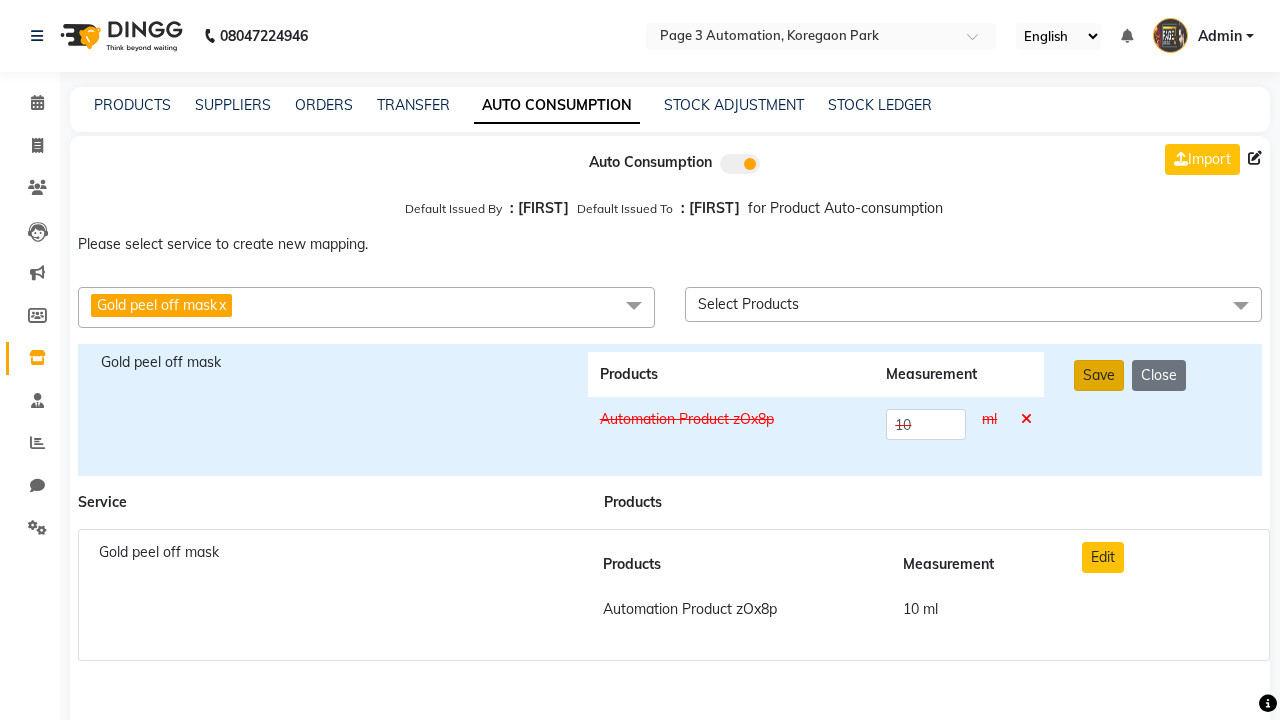 click on "Save" at bounding box center (1099, 375) 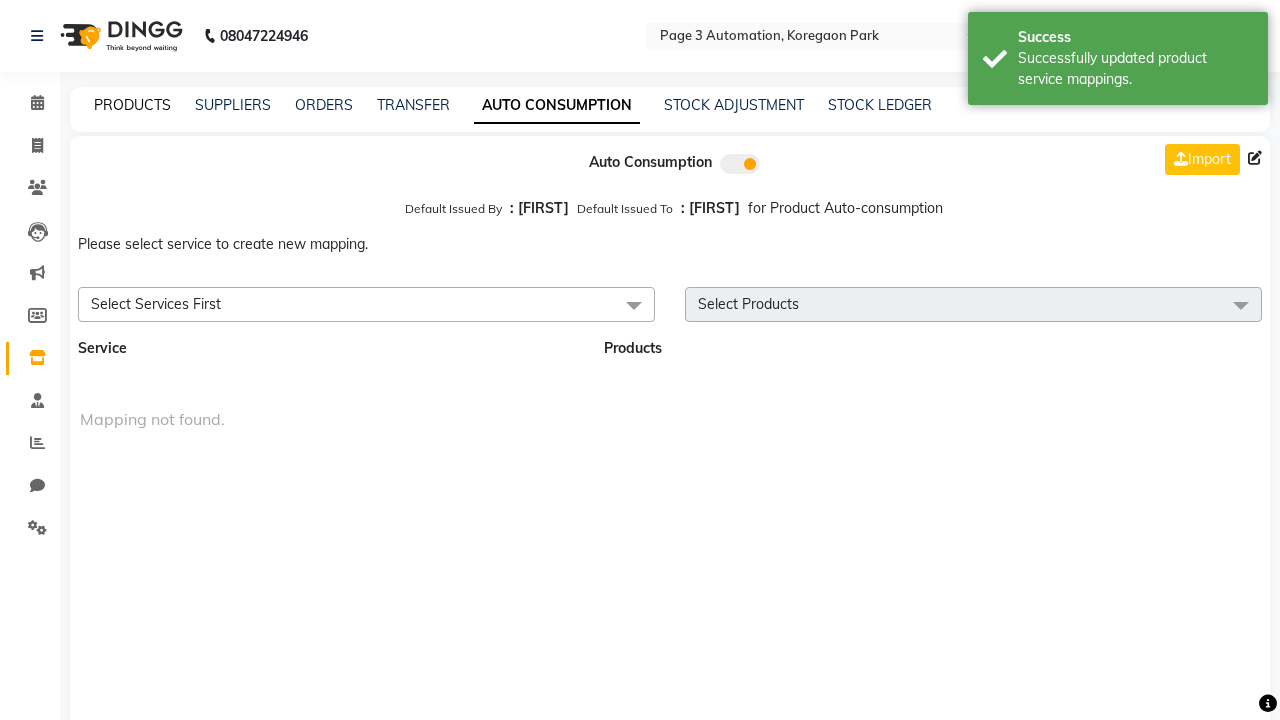 click on "Successfully updated product service mappings." at bounding box center [1135, 69] 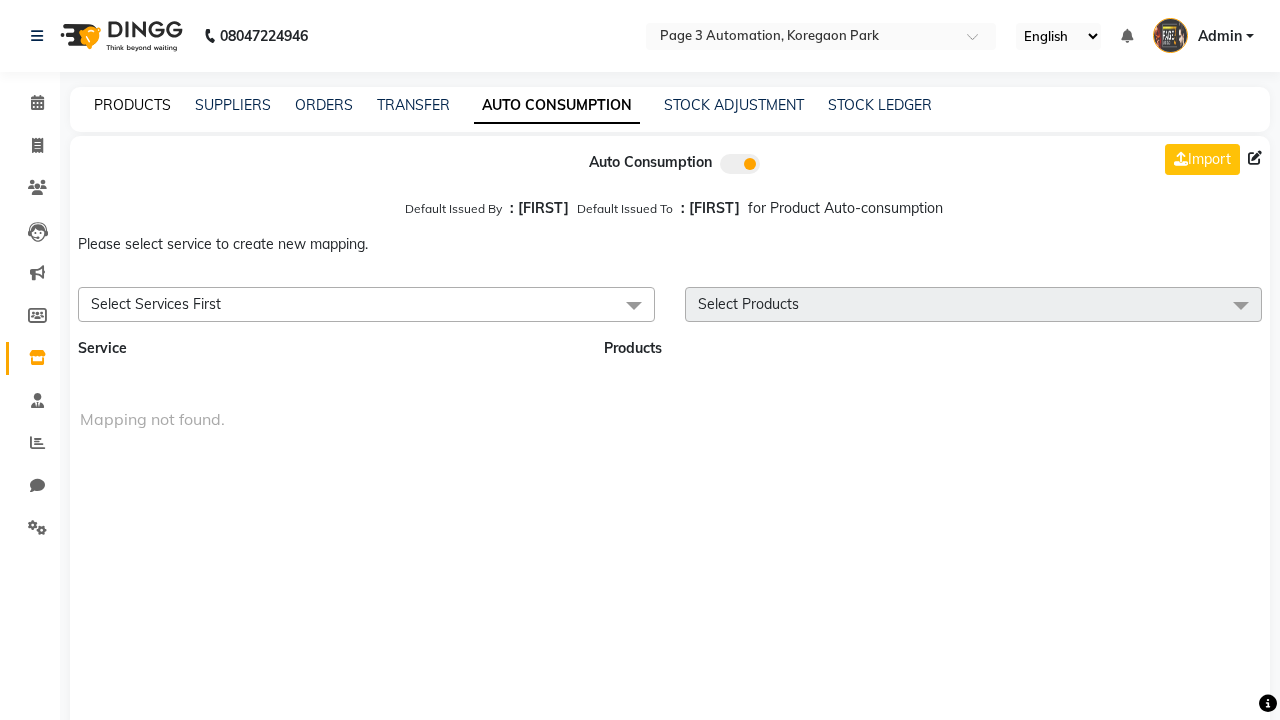 click on "PRODUCTS" 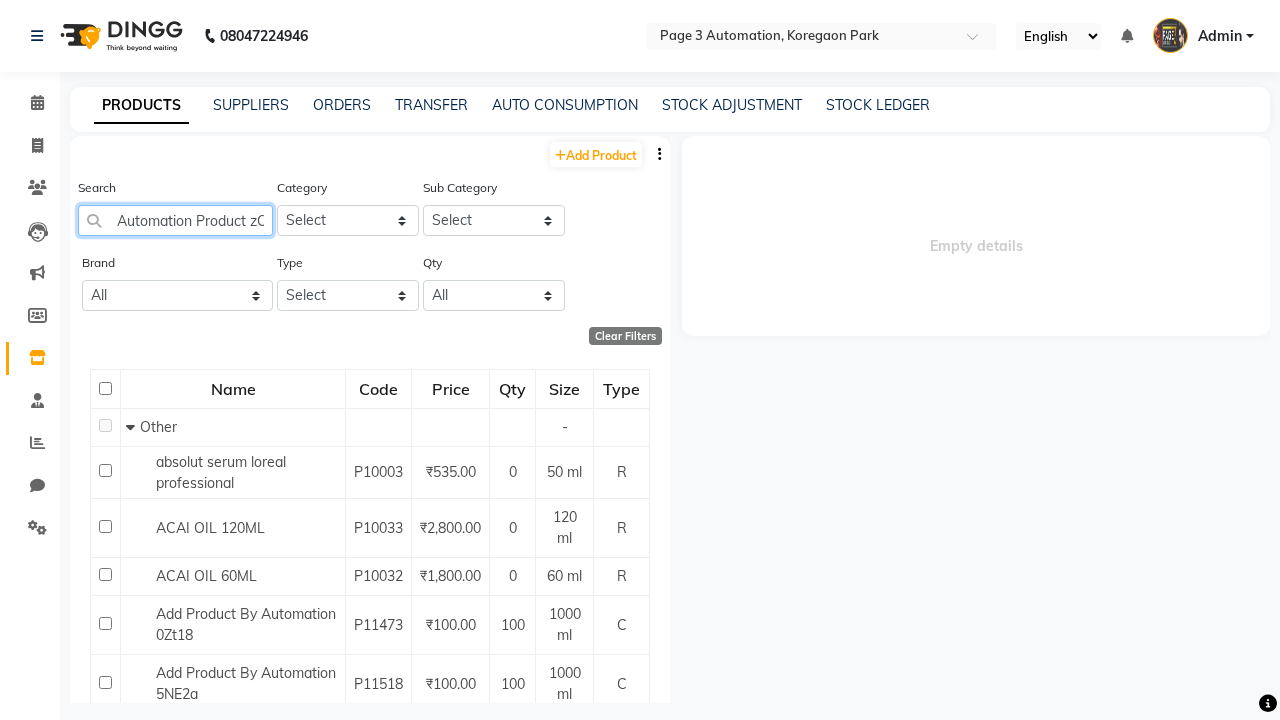type on "Automation Product zOx8p" 